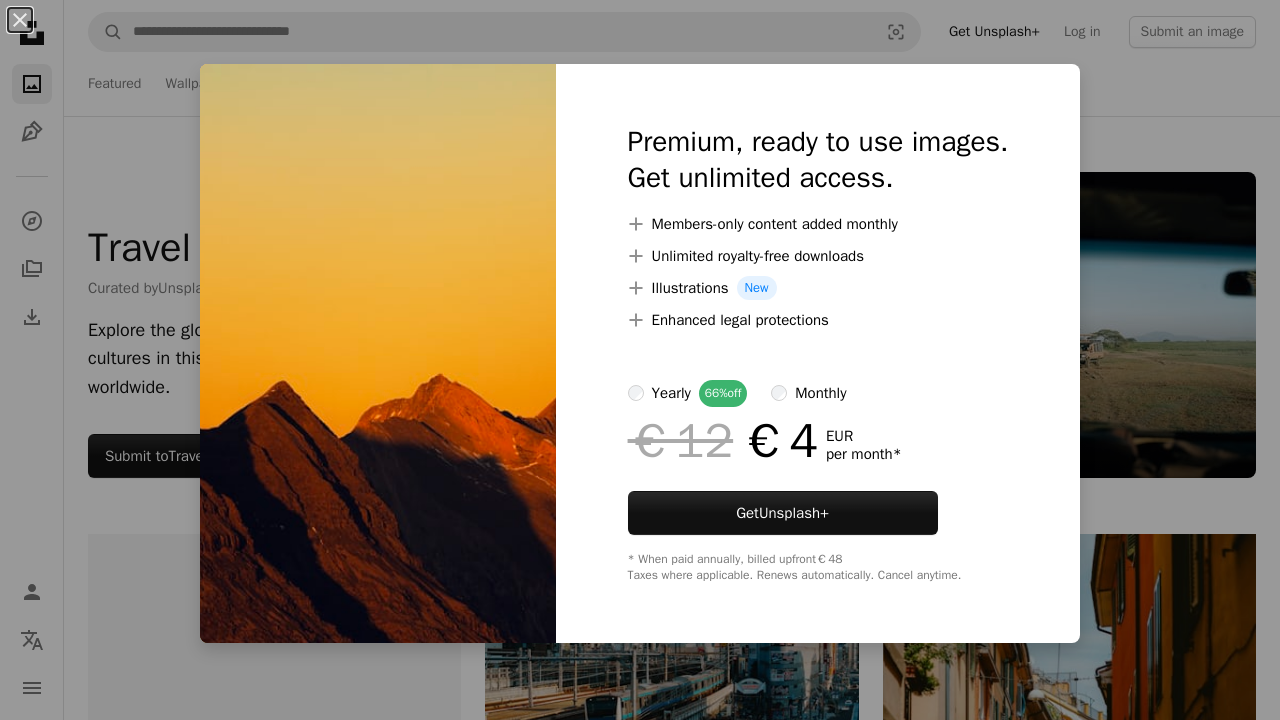 scroll, scrollTop: 944, scrollLeft: 0, axis: vertical 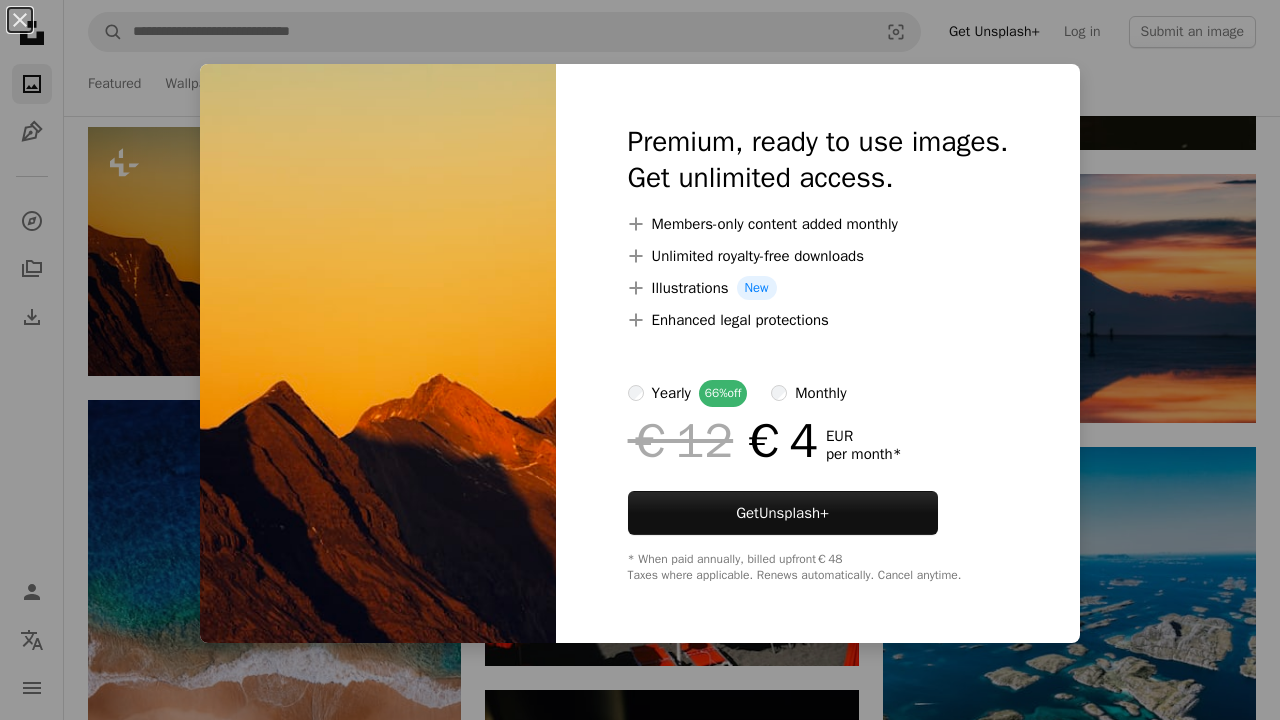 click on "An X shape Premium, ready to use images. Get unlimited access. A plus sign Members-only content added monthly A plus sign Unlimited royalty-free downloads A plus sign Illustrations  New A plus sign Enhanced legal protections yearly 66%  off monthly €12   €4 EUR per month * Get  Unsplash+ * When paid annually, billed upfront  €48 Taxes where applicable. Renews automatically. Cancel anytime." at bounding box center (640, 360) 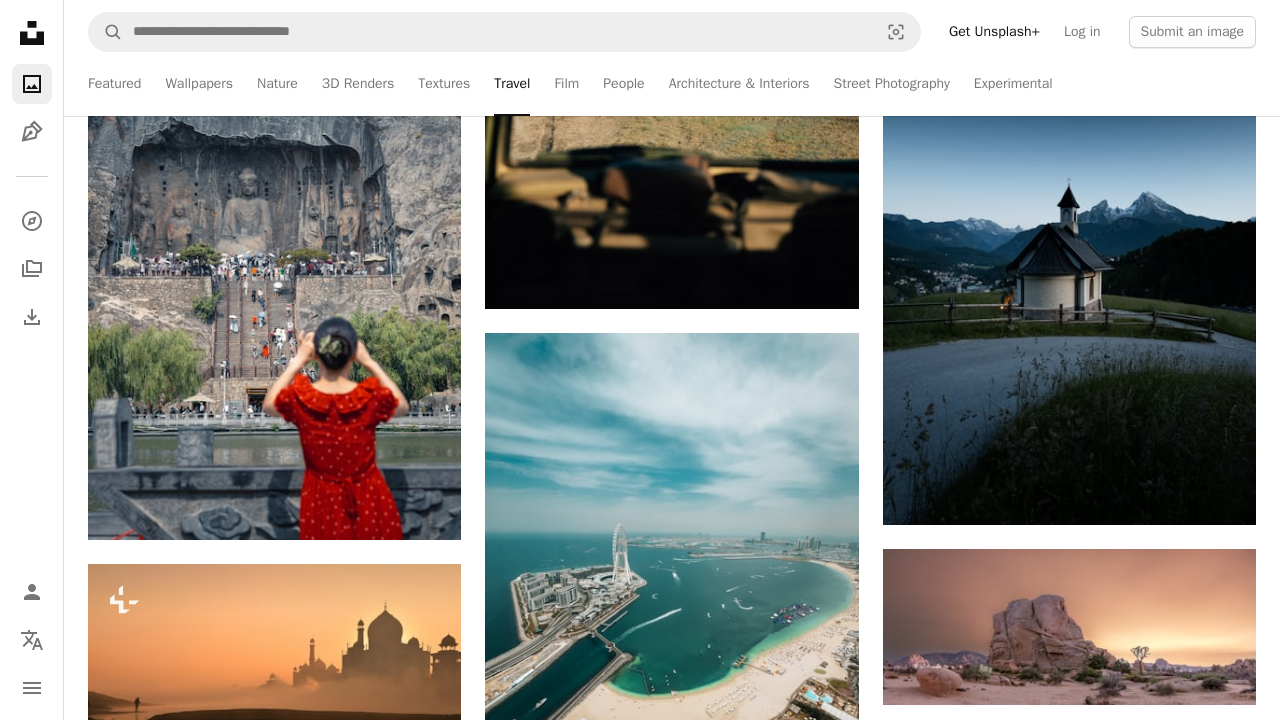scroll, scrollTop: 2292, scrollLeft: 0, axis: vertical 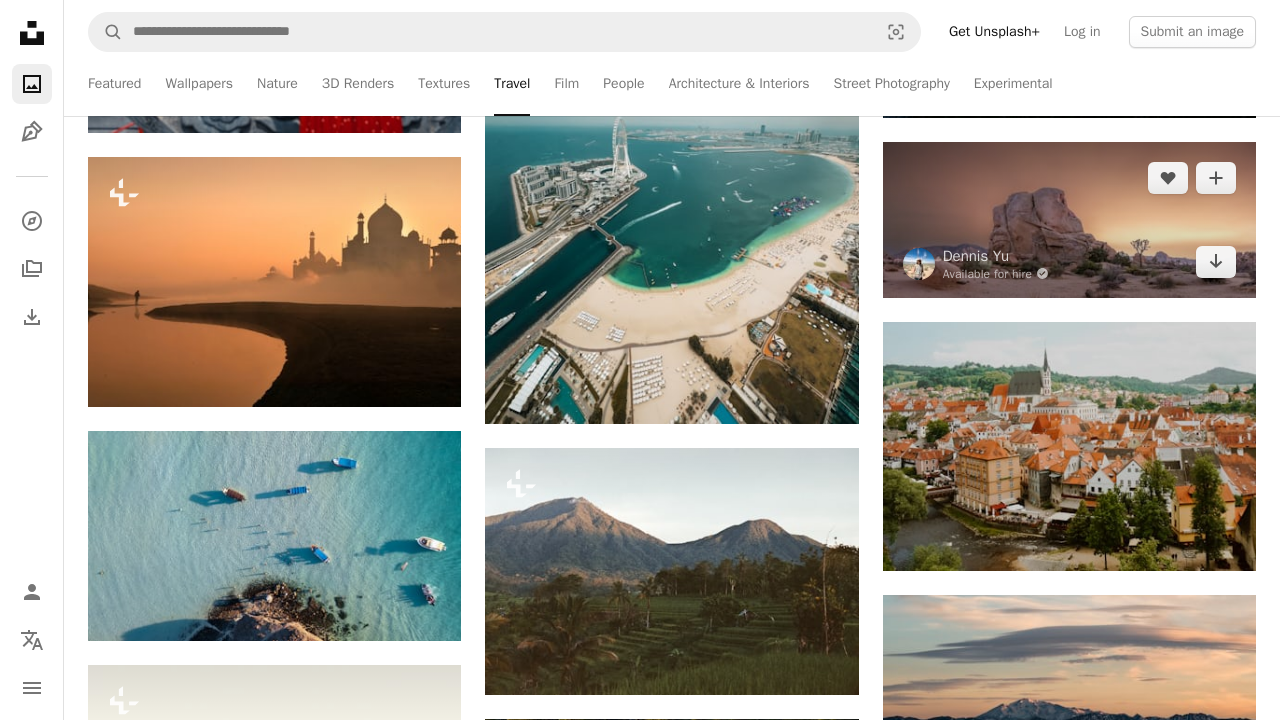 click at bounding box center (1069, 220) 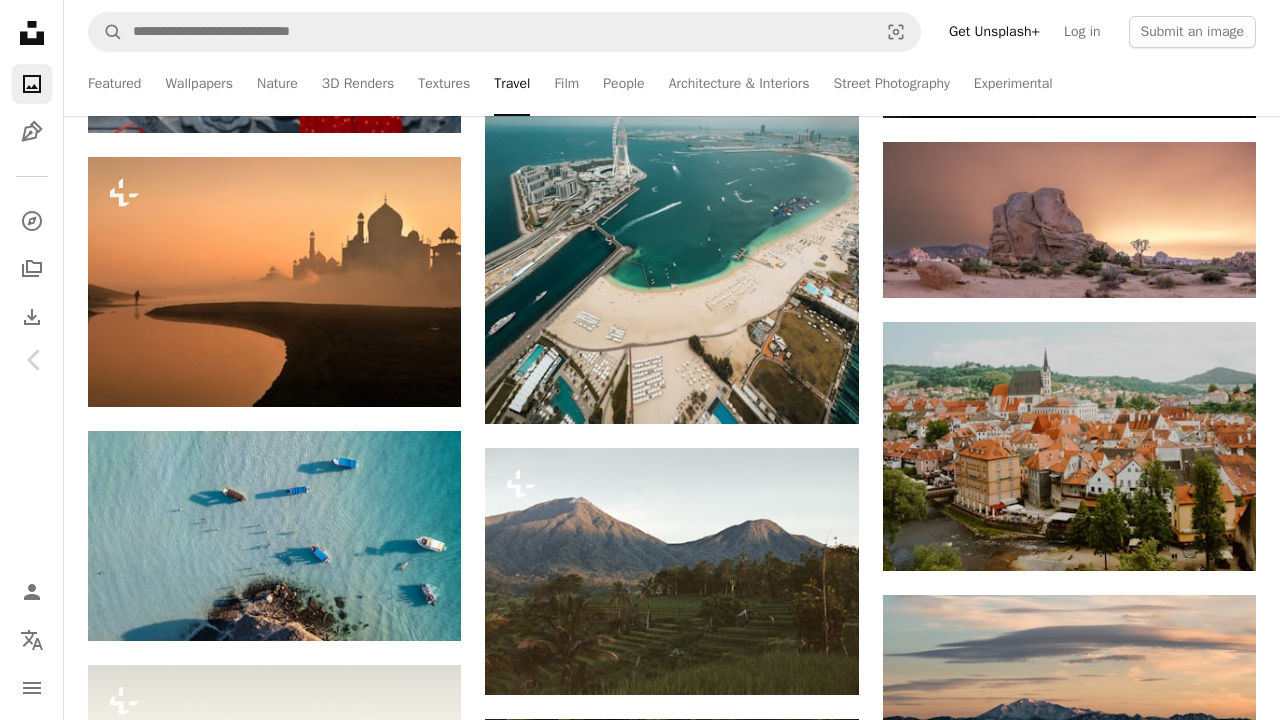 click on "An X shape Chevron left Chevron right [FIRST] Available for hire A checkmark inside of a circle A heart A plus sign Edit image Plus sign for Unsplash+ Download free Chevron down Zoom in Views 292,343 Downloads 6,274 Featured in Photos , Travel A forward-right arrow Share Info icon Info More Actions Calendar outlined Published on April 8, 2025 Camera SONY, ILCE-7M4 Safety Free to use under the Unsplash License desert scenery rock outdoors ground panoramic Free images Browse premium related images on iStock | Save 20% with code UNSPLASH20 View more on iStock ↗ Related images A heart A plus sign [FIRST] [LAST] Available for hire A checkmark inside of a circle Arrow pointing down Plus sign for Unsplash+ A heart A plus sign [FIRST] [LAST] For Unsplash+ A lock Download A heart A plus sign [FIRST] [LAST] For Unsplash+ A lock Download A heart A plus sign Arrow pointing down" at bounding box center (640, 3330) 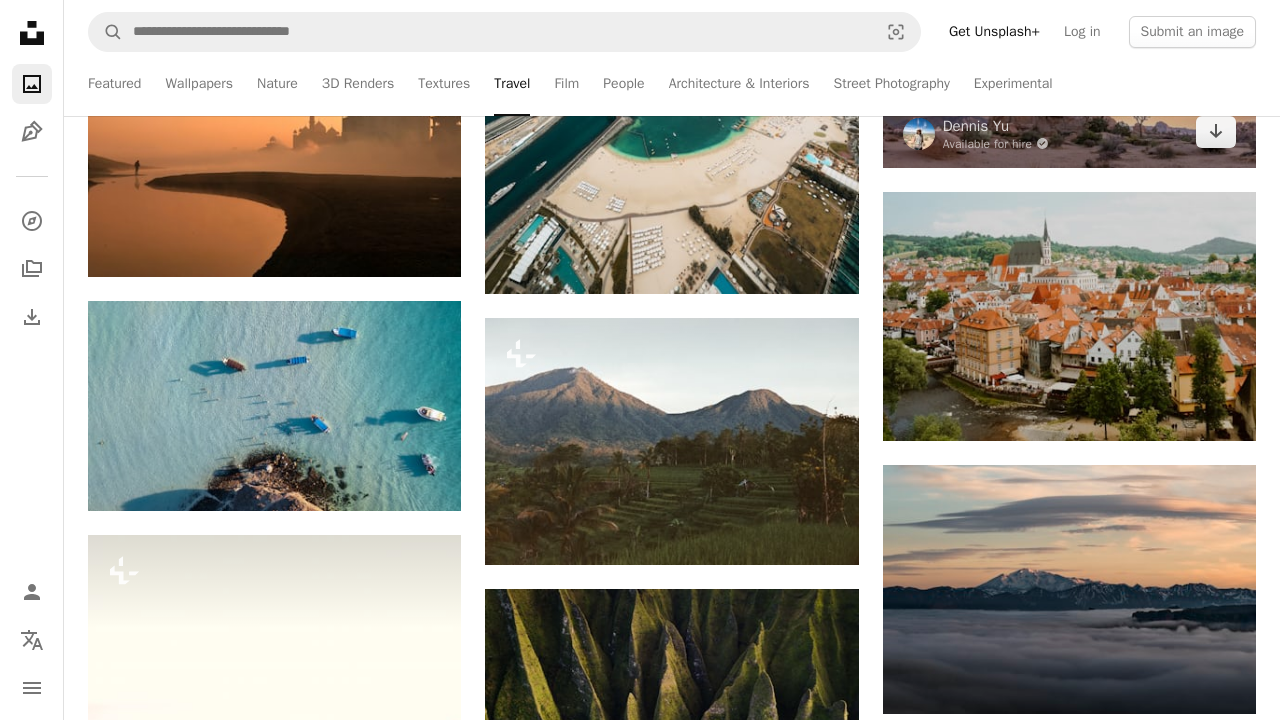 scroll, scrollTop: 2423, scrollLeft: 0, axis: vertical 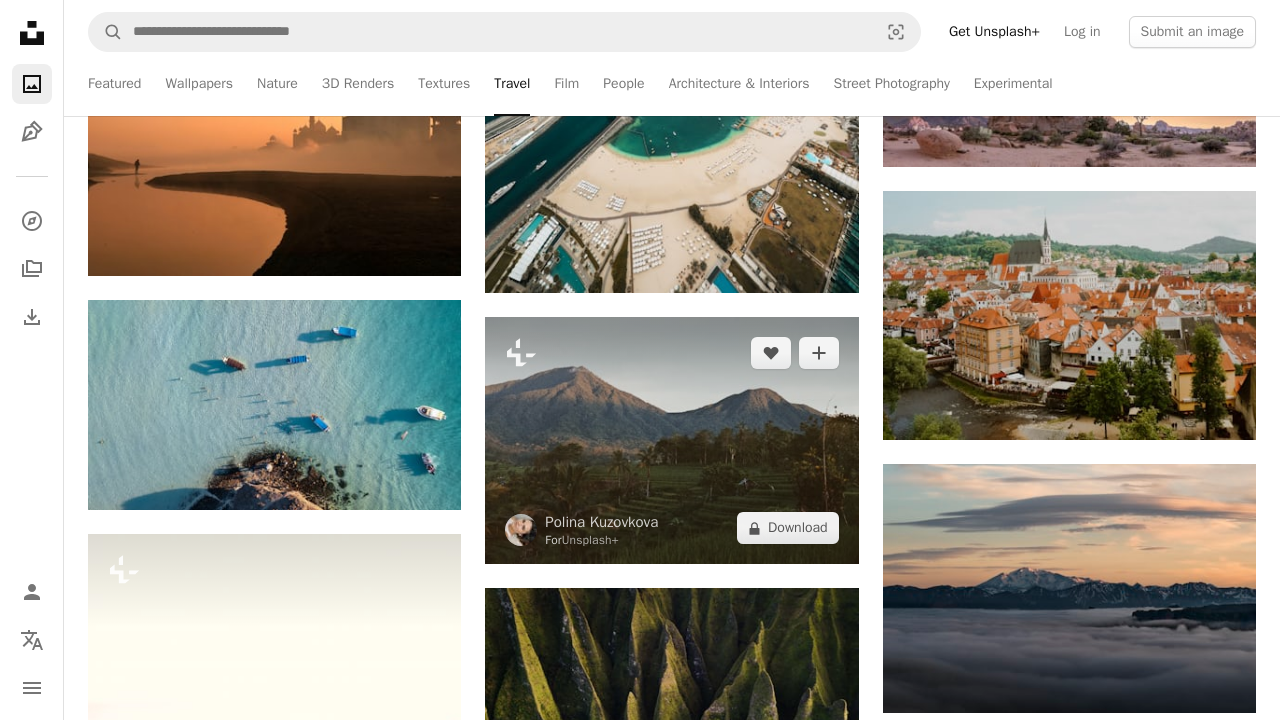 click at bounding box center (671, 440) 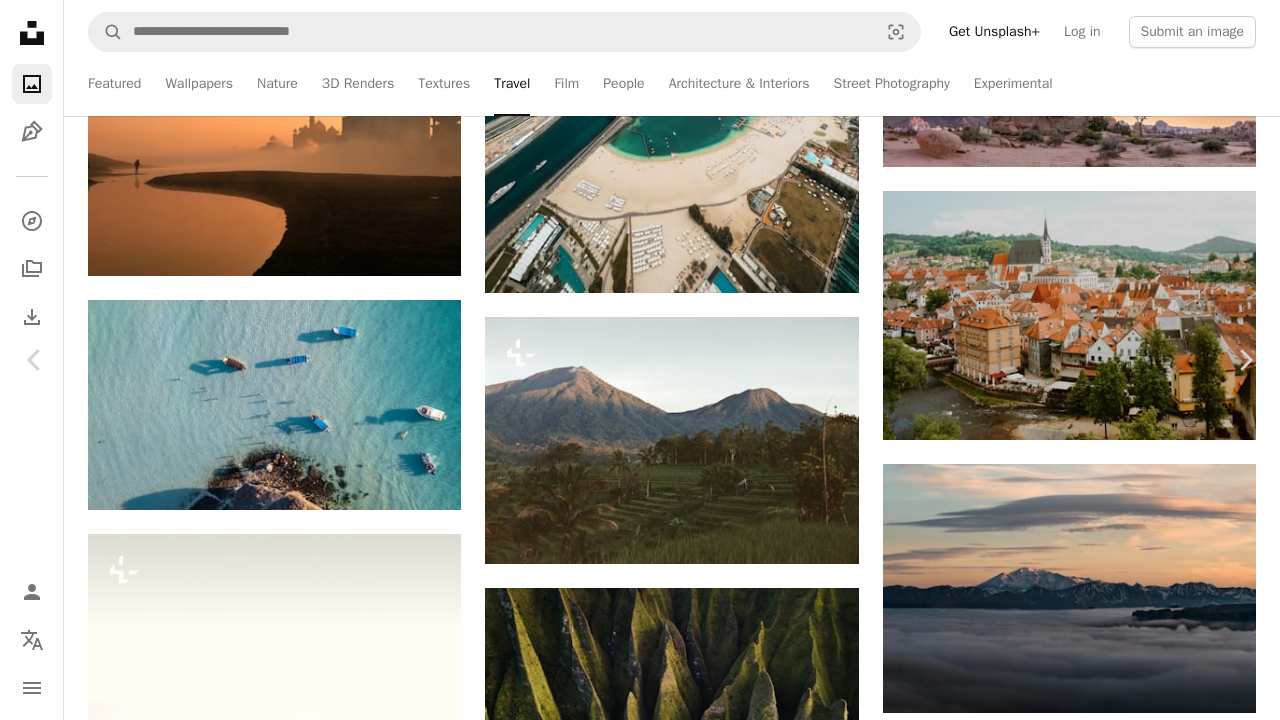 click on "An X shape Chevron left Chevron right [FIRST] [LAST] For Unsplash+ A heart A plus sign Edit image Plus sign for Unsplash+ A lock Download Zoom in Featured in Spirituality , Travel A forward-right arrow Share More Actions A map marker [CITY], [COUNTRY] Calendar outlined Published on April 10, 2024 Camera NORITSU KOKI, EZ Controller Safety Licensed under the Unsplash+ License film film photography spirituality 35mm film analog analogue photography film grain analog photography film roll rice fields analogue analogue photos film dust analogue film shot rice terrace [CITY] [COUNTRY] Public domain images From this series Chevron right Plus sign for Unsplash+ Plus sign for Unsplash+ Plus sign for Unsplash+ Plus sign for Unsplash+ Plus sign for Unsplash+ Plus sign for Unsplash+ Plus sign for Unsplash+ Plus sign for Unsplash+ Plus sign for Unsplash+ Plus sign for Unsplash+ Related images Plus sign for Unsplash+ A heart A plus sign [FIRST] [LAST] For Unsplash+ A lock Download Plus sign for Unsplash+" at bounding box center (640, 3199) 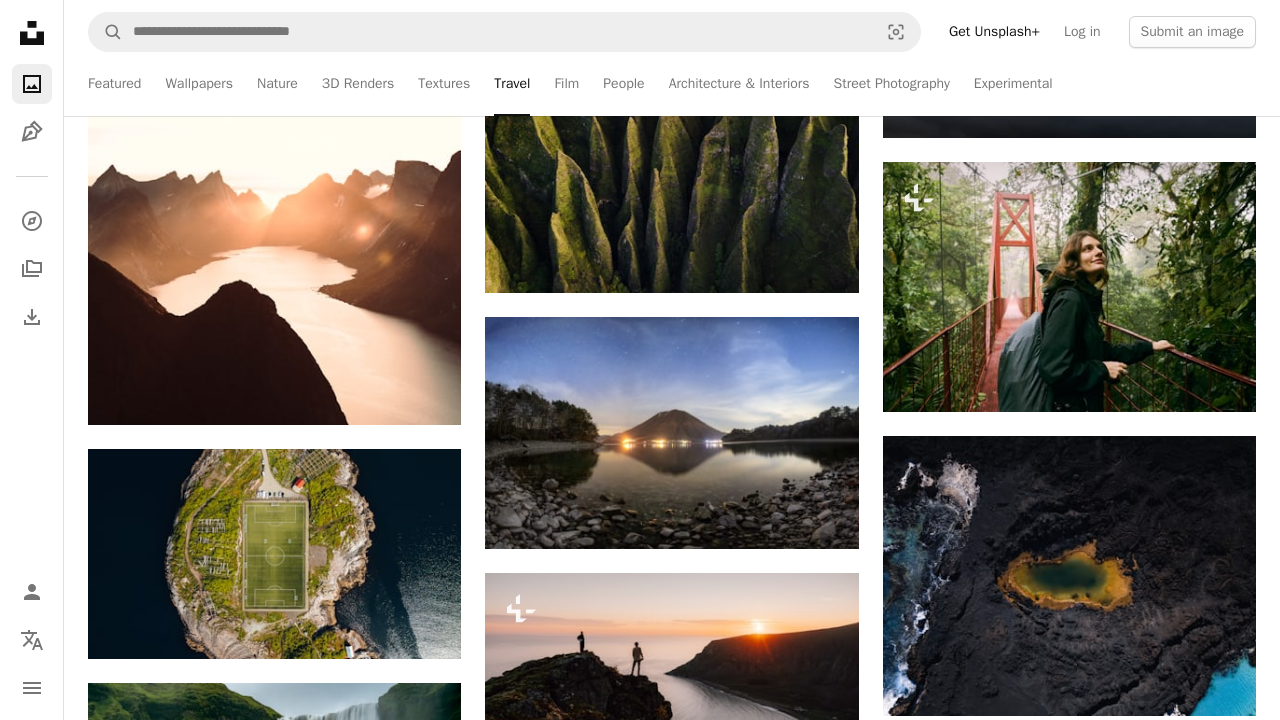 scroll, scrollTop: 3003, scrollLeft: 0, axis: vertical 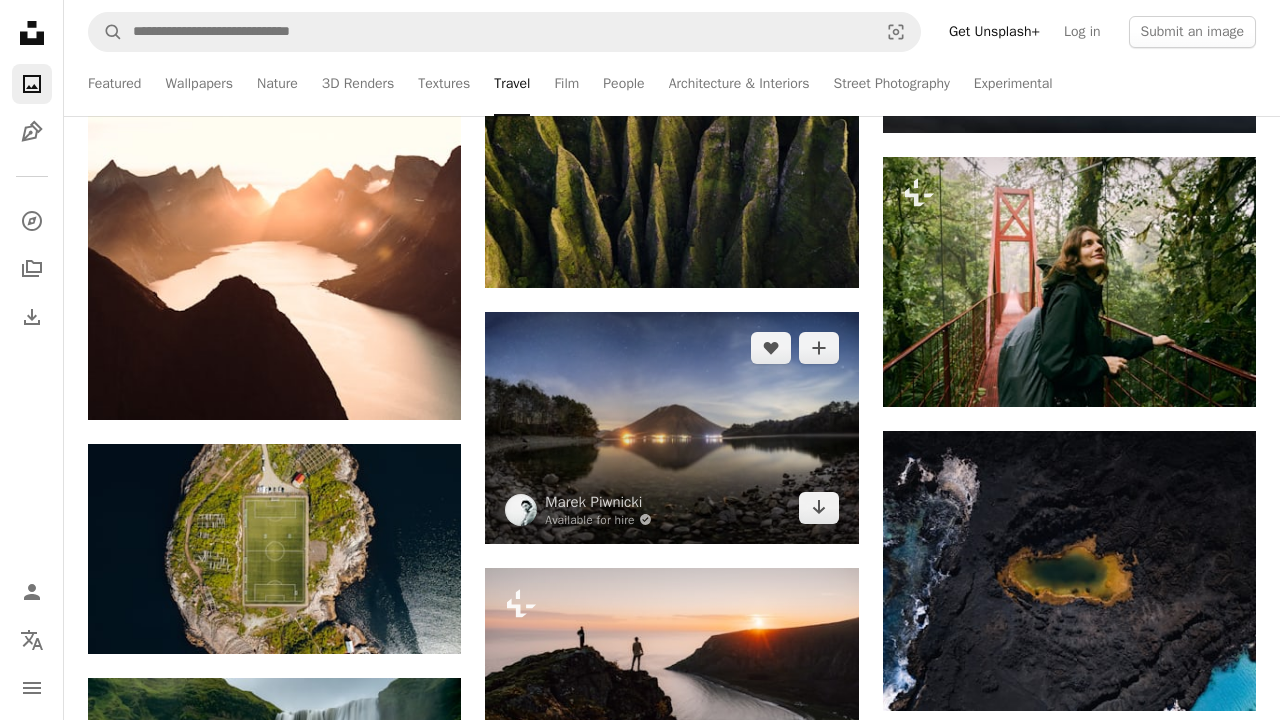 click at bounding box center [671, 427] 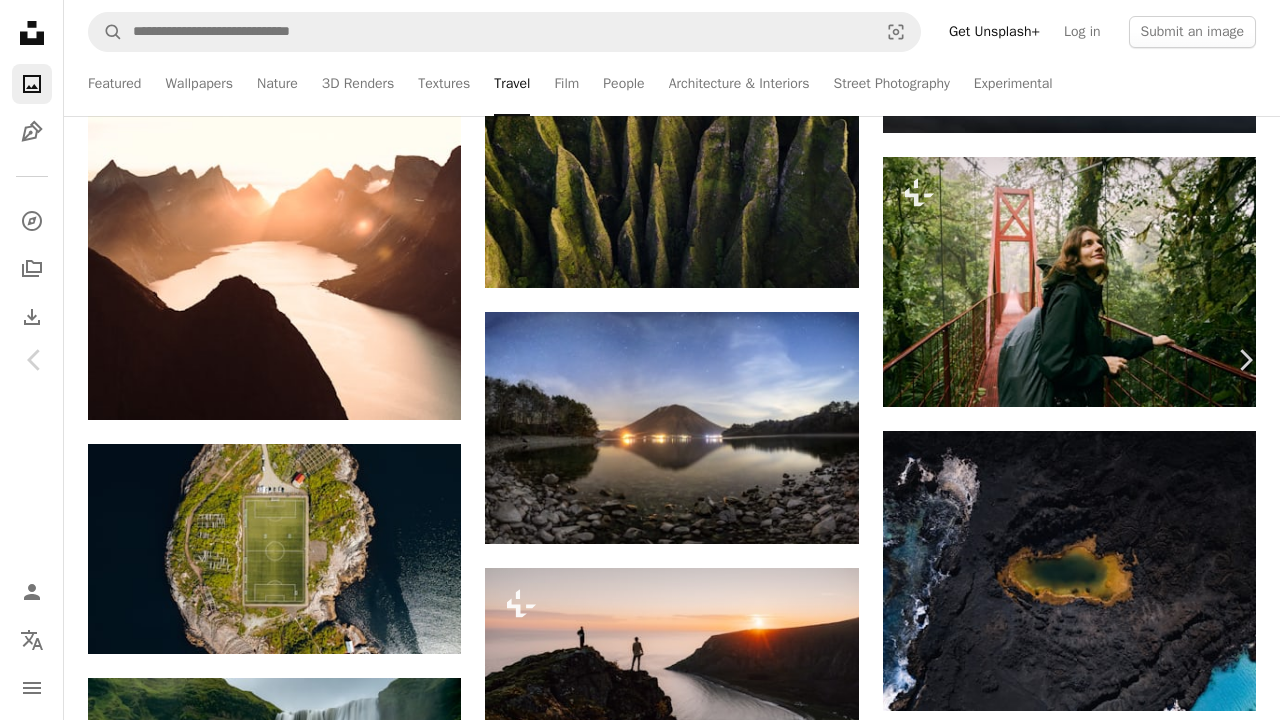 click on "An X shape Chevron left Chevron right [FIRST] [LAST] Available for hire A checkmark inside of a circle A heart A plus sign Edit image Plus sign for Unsplash+ Download free Chevron down Zoom in Views 16,015 Downloads 163 Featured in Travel A forward-right arrow Share Info icon Info More Actions "[NAME]" A map marker [CITY], [CITY], [COUNTRY] Calendar outlined Published 4 weeks ago Camera Canon, EOS R6 Safety Free to use under the Unsplash License japan night lake nikko land sea road sunrise light scenery bridge rock outdoors mountain range pond peak vegetation wilderness pebble [CITY] Free pictures Browse premium related images on iStock | Save 20% with code UNSPLASH20 View more on iStock ↗ Related images A heart A plus sign [FIRST] [LAST] Available for hire A checkmark inside of a circle Arrow pointing down Plus sign for Unsplash+ A heart A plus sign [FIRST] [LAST] For Unsplash+ A lock Download A heart A plus sign [FIRST] [LAST] Arrow pointing down A heart A heart" at bounding box center [640, 4021] 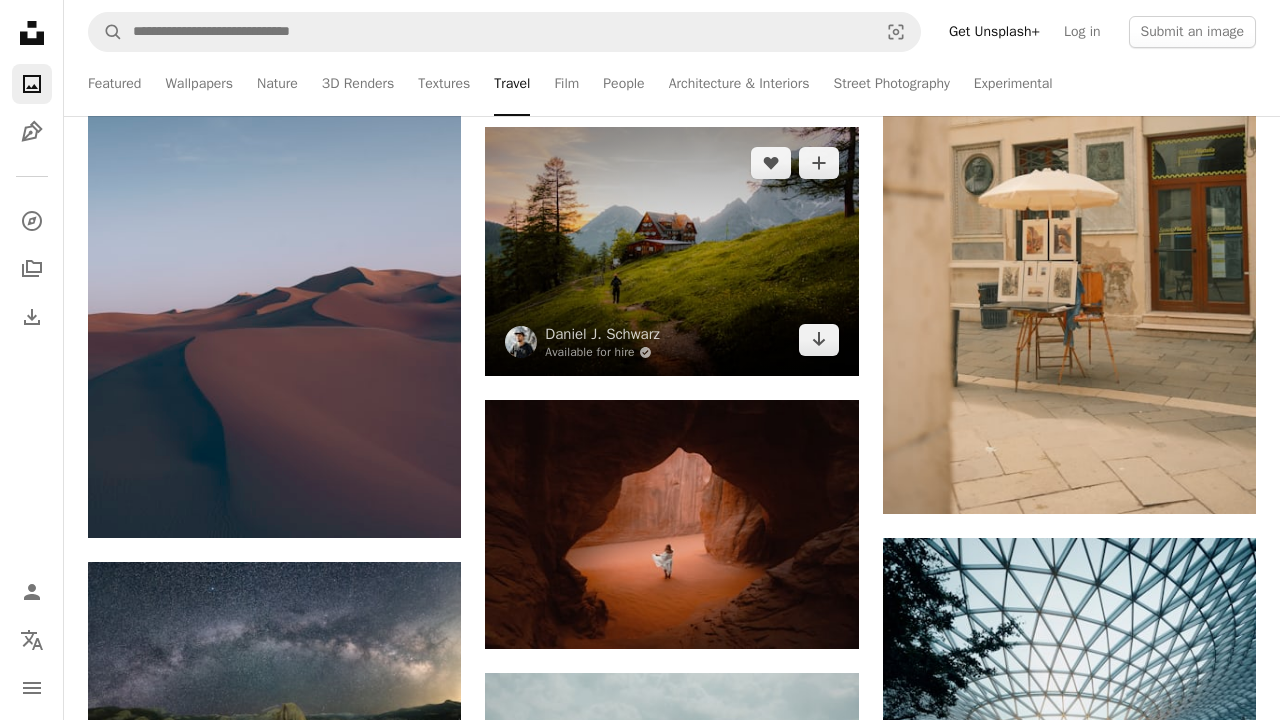 scroll, scrollTop: 17540, scrollLeft: 0, axis: vertical 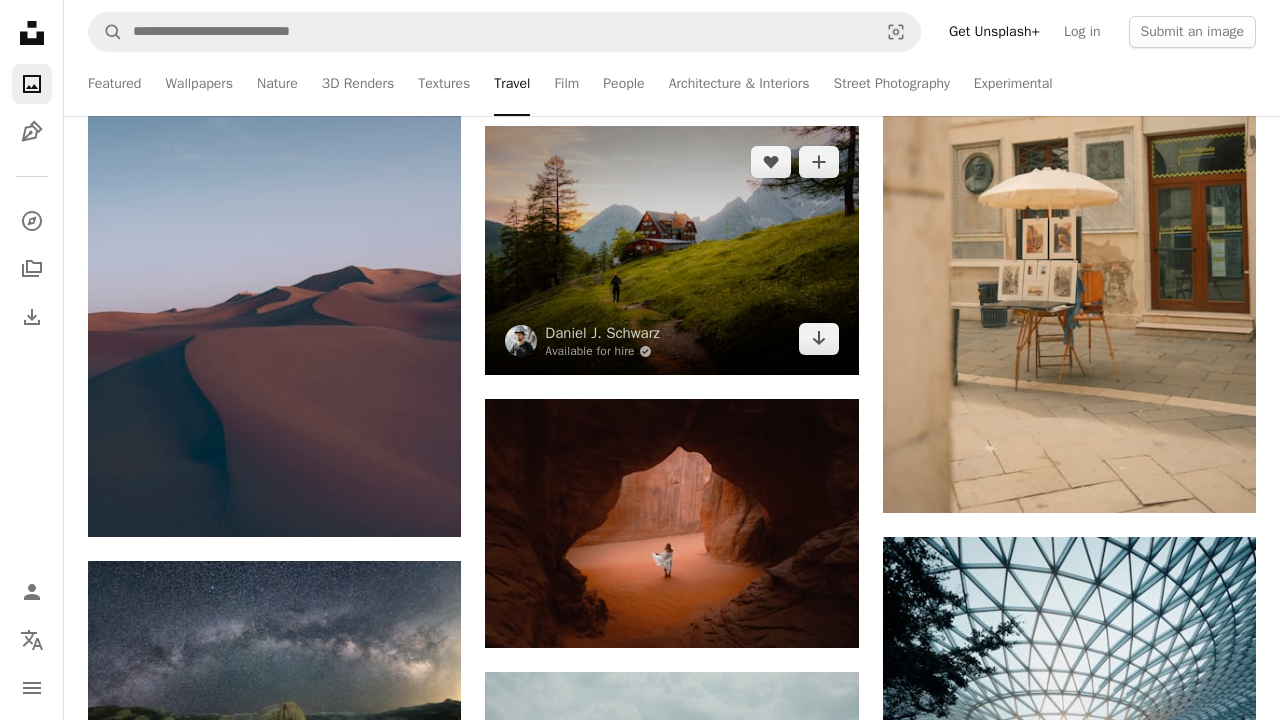 click at bounding box center [671, 250] 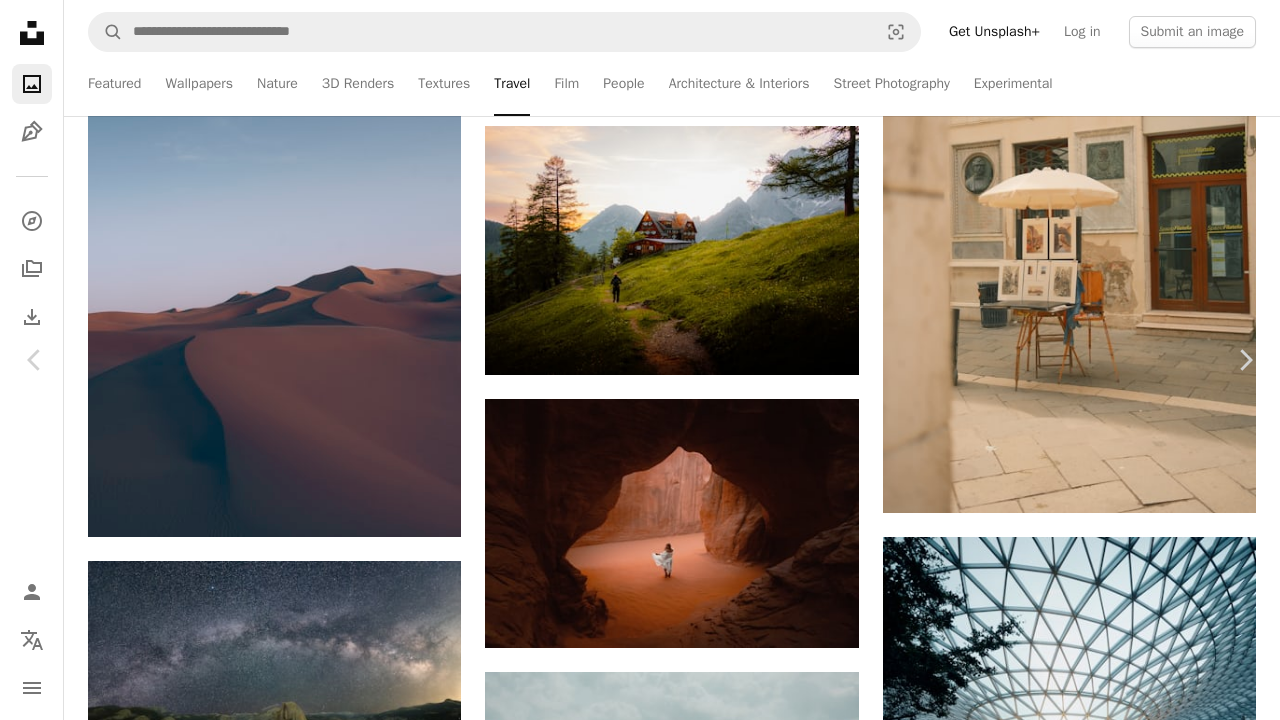 click on "An X shape Chevron left Chevron right [FIRST] [LAST] Available for hire A checkmark inside of a circle A heart A plus sign Edit image Plus sign for Unsplash+ Download free Chevron down Zoom in Views 804,006 Downloads 14,585 Featured in Photos , Travel A forward-right arrow Share Info icon Info More Actions A map marker [COUNTRY] Calendar outlined Published on June 27, 2025 Camera FUJIFILM, X-H2S Safety Free to use under the Unsplash License mountains cabin austria alps hike hut mountain cabin austrian alps mountain hut human house scenery outdoors housing shelter Creative Commons images Browse premium related images on iStock | Save 20% with code UNSPLASH20 View more on iStock ↗ Related images A heart A plus sign [FIRST] [LAST] Available for hire A checkmark inside of a circle Arrow pointing down Plus sign for Unsplash+ A heart A plus sign [FIRST] [LAST] For Unsplash+ A lock Download A heart A plus sign [FIRST] [LAST] Arrow pointing down A heart A plus sign" at bounding box center (640, 3410) 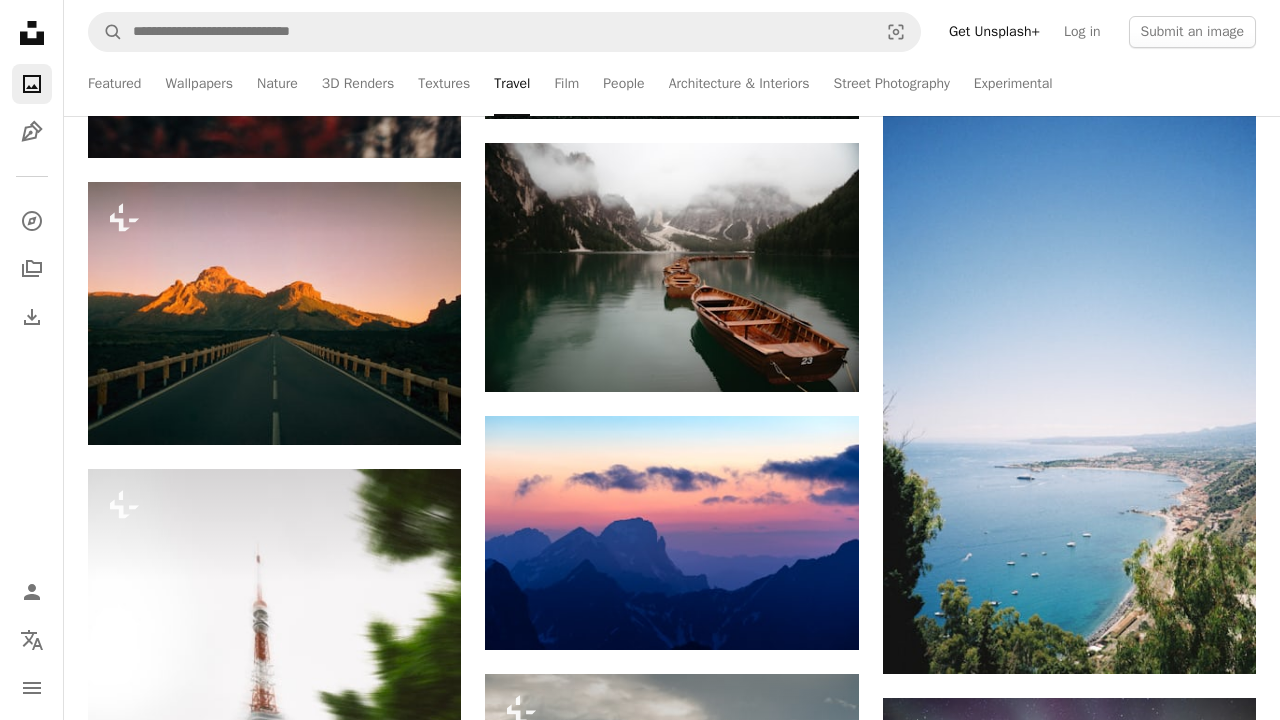 scroll, scrollTop: 22983, scrollLeft: 0, axis: vertical 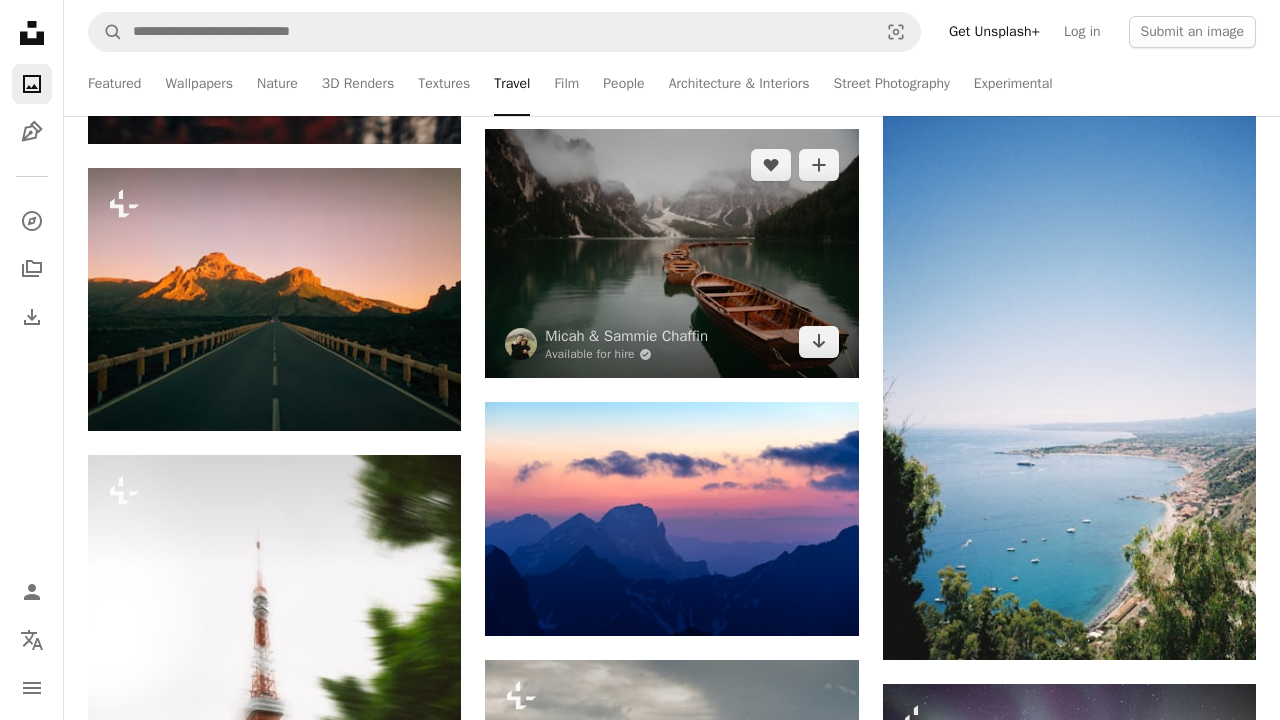 click at bounding box center [671, 253] 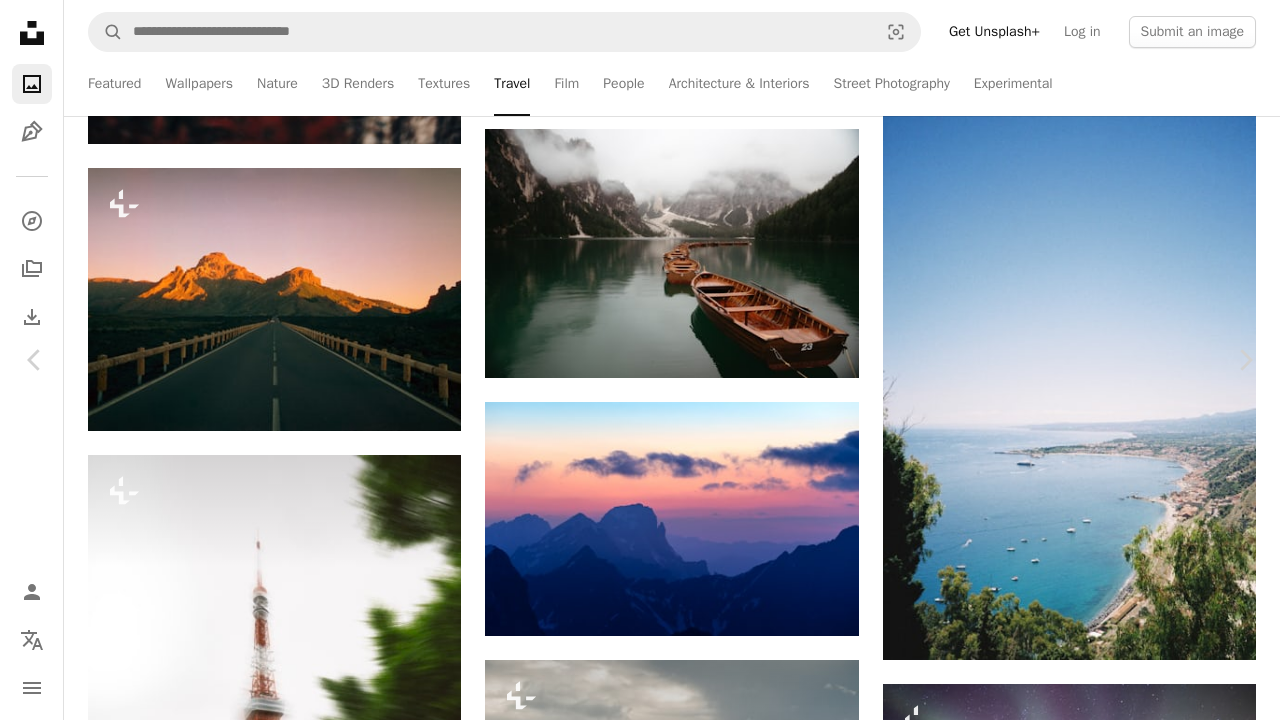 click on "An X shape Chevron left Chevron right [FIRST] & [FIRST] [LAST] Available for hire A checkmark inside of a circle A heart A plus sign Edit image Plus sign for Unsplash+ Download free Chevron down Zoom in Views 1,456,948 Downloads 28,406 Featured in Photos , Travel , Wallpapers A forward-right arrow Share Info icon Info More Actions The famous boats of [LOCATION] A map marker [LOCATION], [CITY], [COUNTRY] – [STATE], [COUNTRY] Calendar outlined Published on June 17, 2025 Camera SONY, ILCE-7M4 Safety Free to use under the Unsplash License wallpapers backgrounds explore dolomites mountain lake landscape nature lago di braies dolomiti dolomites italy travel italy alpine lake italy mountains dolomites wallpaper italy scenery lake boat vehicle outdoors canoe Public domain images Browse premium related images on iStock | Save 20% with code UNSPLASH20 View more on iStock ↗ Related images A heart A plus sign [FIRST] [LAST] Arrow pointing down Plus sign for Unsplash+ A heart A plus sign" at bounding box center (640, 4322) 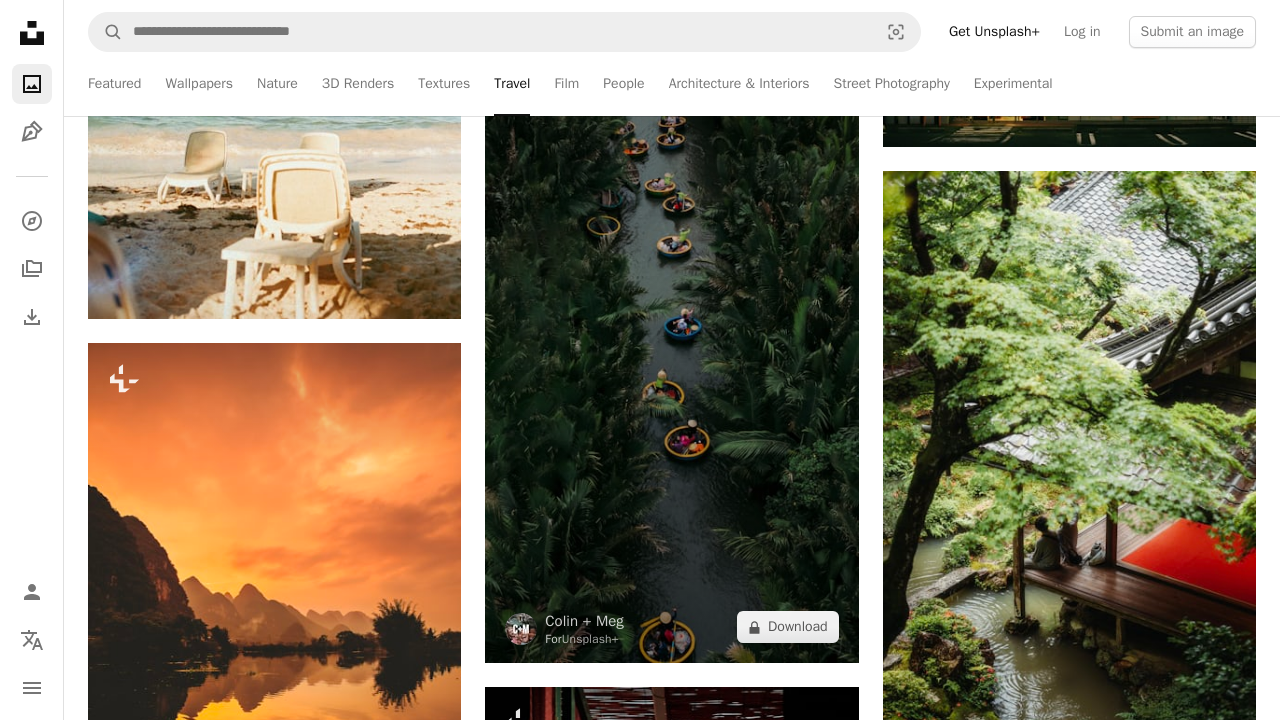 scroll, scrollTop: 26617, scrollLeft: 0, axis: vertical 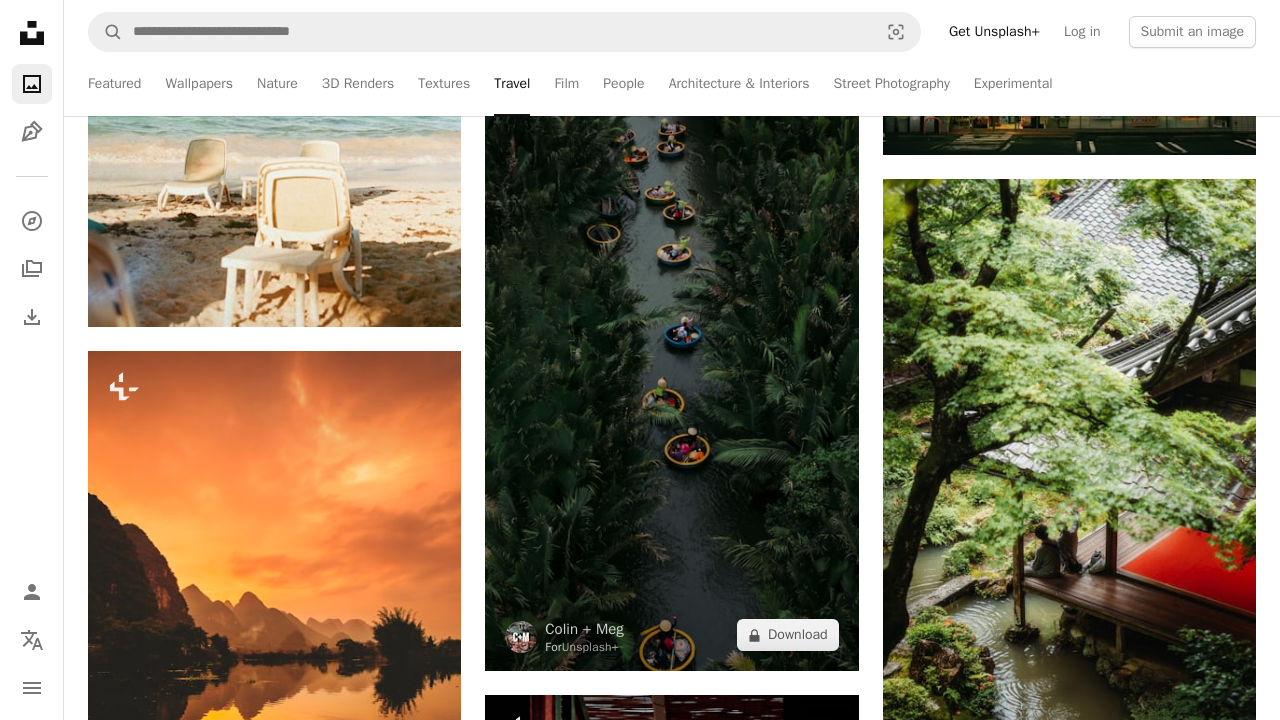 click at bounding box center [671, 340] 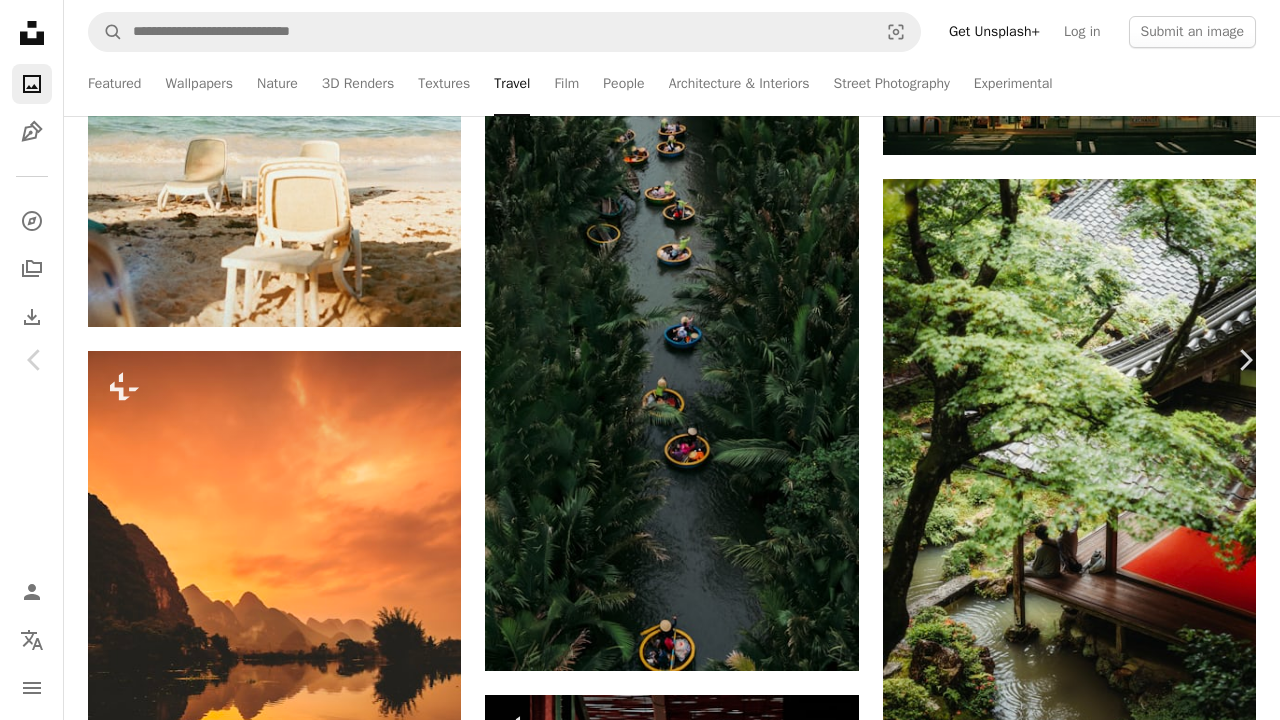 click on "An X shape Chevron left Chevron right [FIRST] + [FIRST] For Unsplash+ A heart A plus sign Edit image Plus sign for Unsplash+ A lock Download Zoom in Featured in Photos , Travel A forward-right arrow Share More Actions Calendar outlined Published on October 9, 2022 Safety Licensed under the Unsplash+ License adventure rowing row oracle water sports raft advanture Creative Commons images From this series Chevron right Plus sign for Unsplash+ Plus sign for Unsplash+ Plus sign for Unsplash+ Plus sign for Unsplash+ Plus sign for Unsplash+ Plus sign for Unsplash+ Plus sign for Unsplash+ Plus sign for Unsplash+ Related images Plus sign for Unsplash+ A heart A plus sign [FIRST] [LAST] For Unsplash+ A lock Download Plus sign for Unsplash+ A heart A plus sign [FIRST] [LAST] For Unsplash+ A lock Download Plus sign for Unsplash+ A heart A plus sign [FIRST] [LAST] For Unsplash+ A lock Download Plus sign for Unsplash+ A heart A plus sign Unsplash+ Community For" at bounding box center (640, 3724) 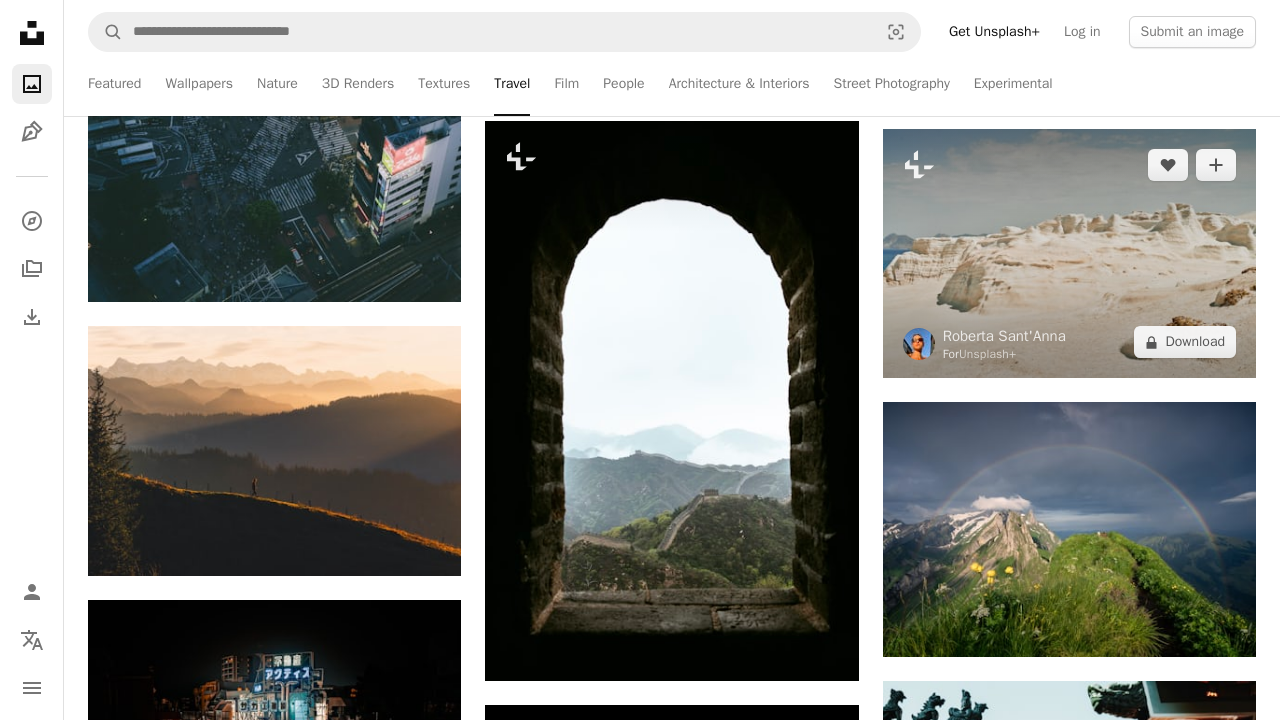 scroll, scrollTop: 34892, scrollLeft: 0, axis: vertical 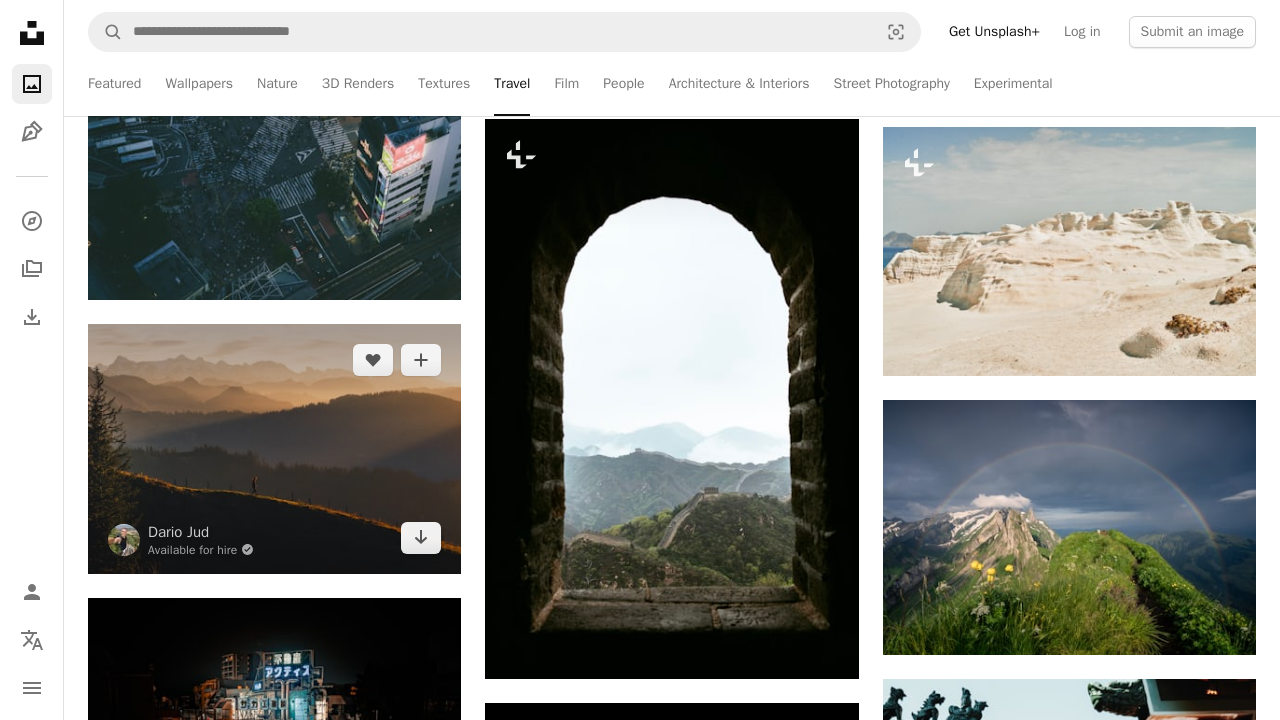 click at bounding box center (274, 448) 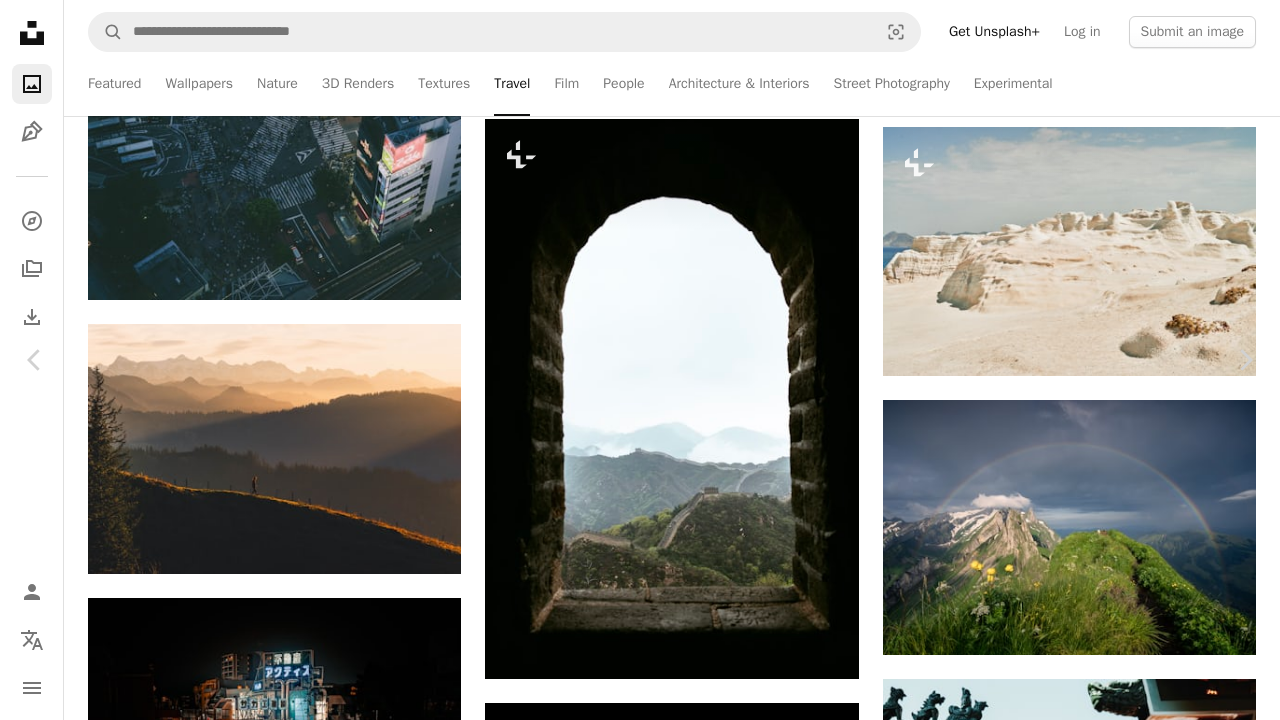 click on "Download free" at bounding box center [1096, 3937] 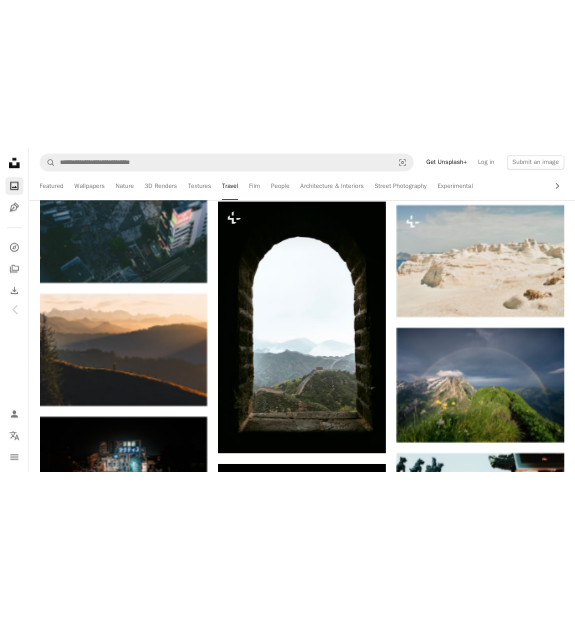 scroll, scrollTop: 18605, scrollLeft: 0, axis: vertical 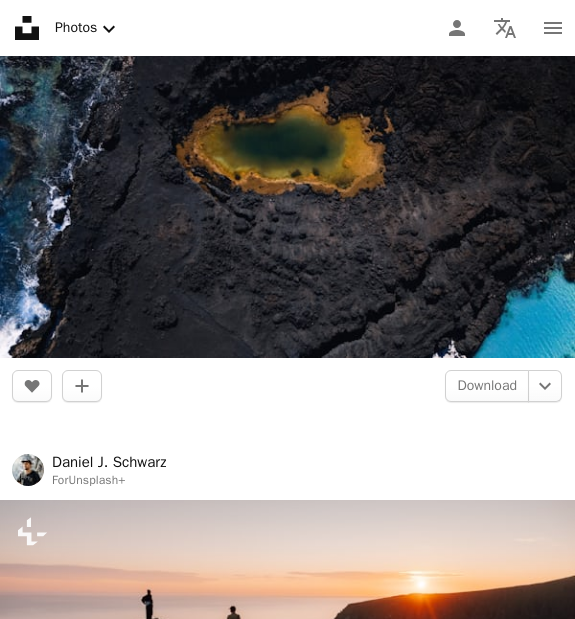 click on "An X shape" at bounding box center [20, 207165] 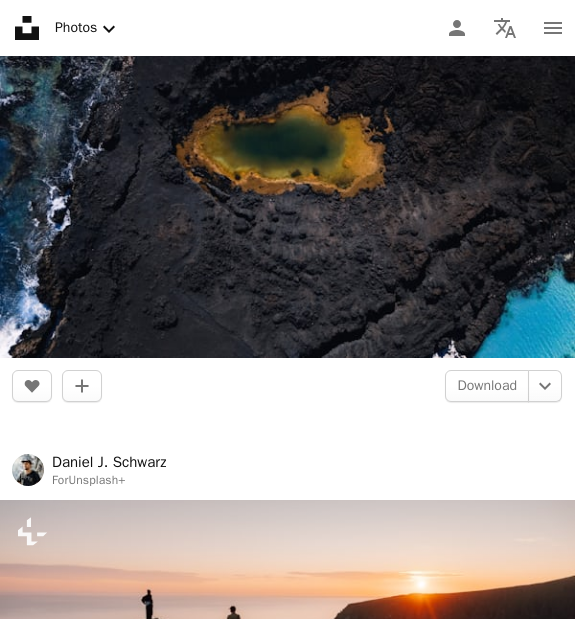 scroll, scrollTop: 34892, scrollLeft: 0, axis: vertical 